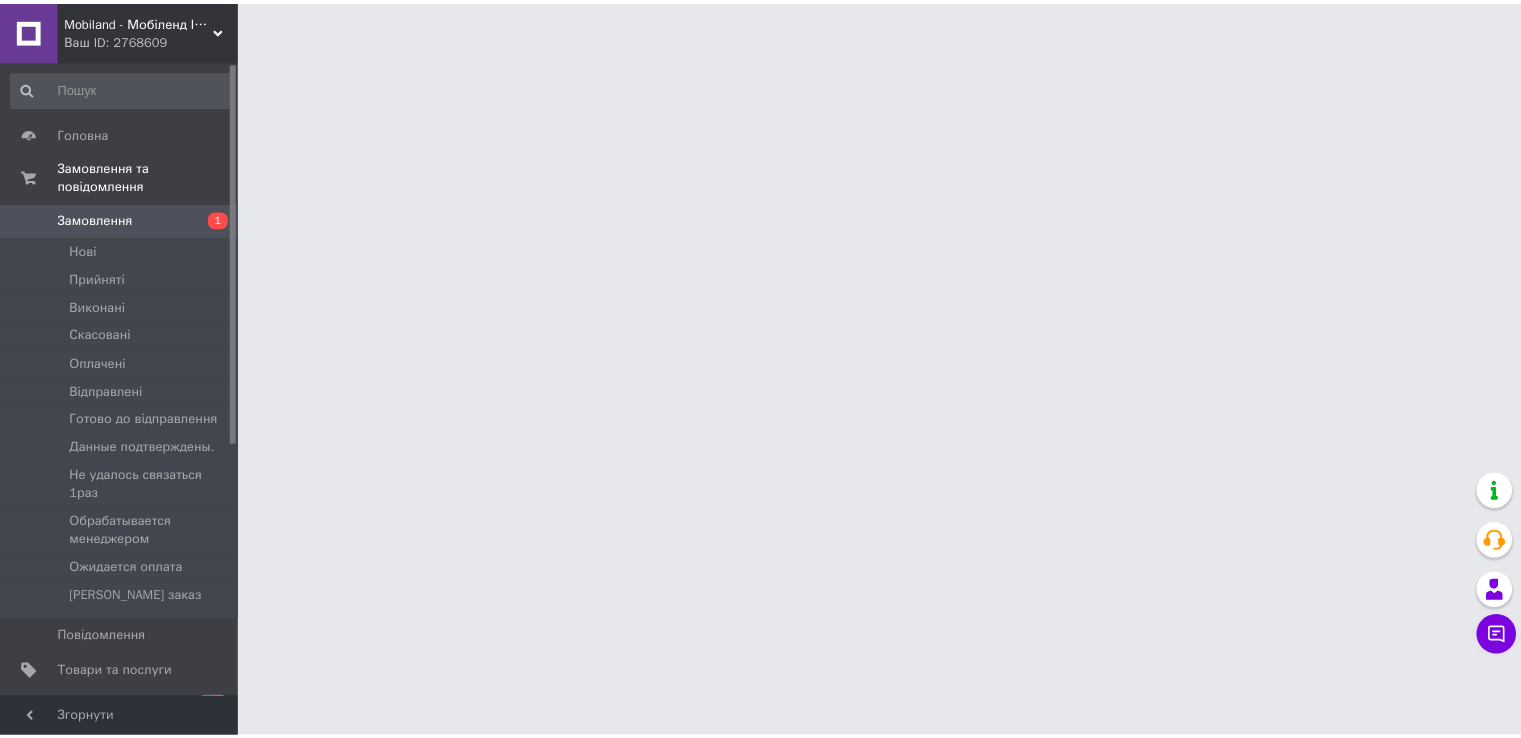 scroll, scrollTop: 0, scrollLeft: 0, axis: both 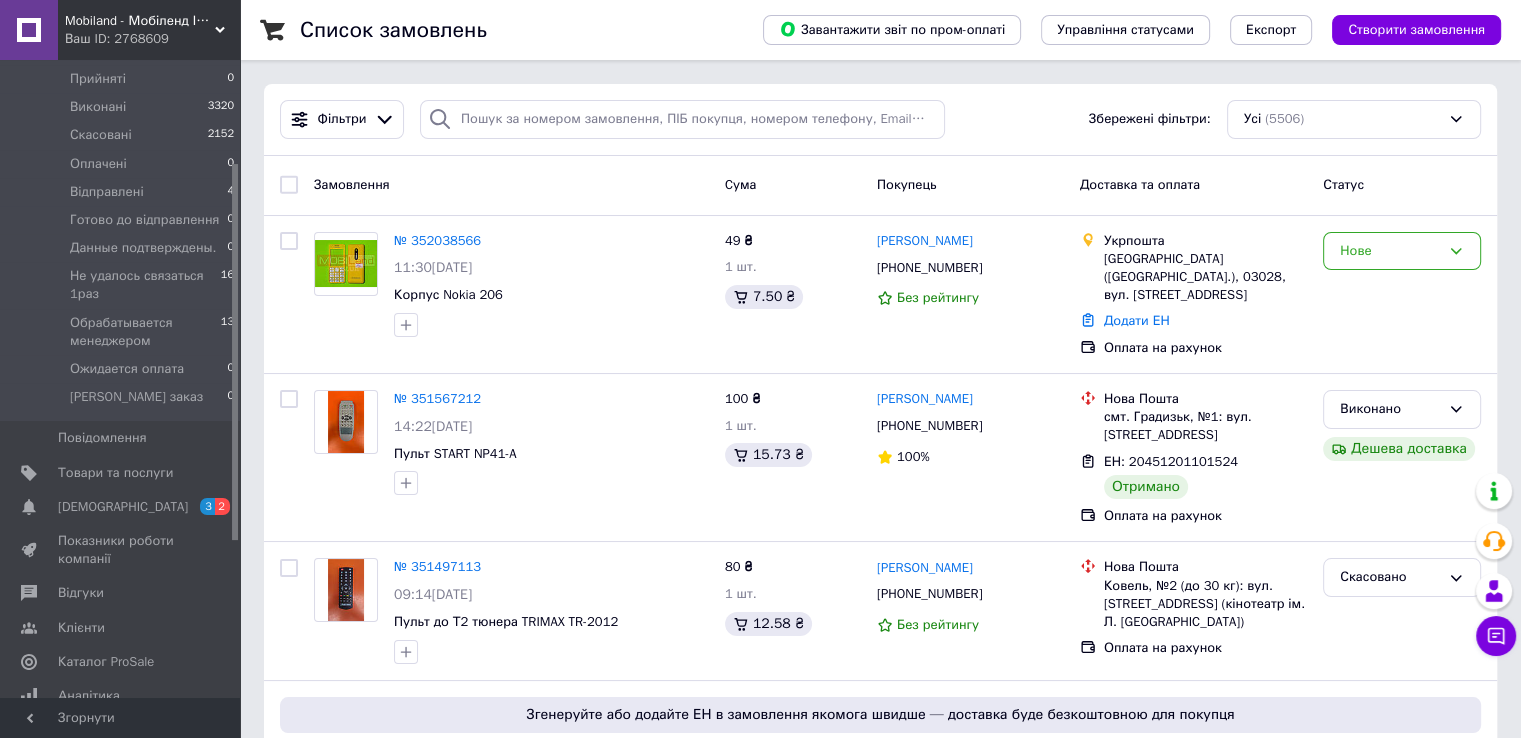 drag, startPoint x: 236, startPoint y: 223, endPoint x: 236, endPoint y: 343, distance: 120 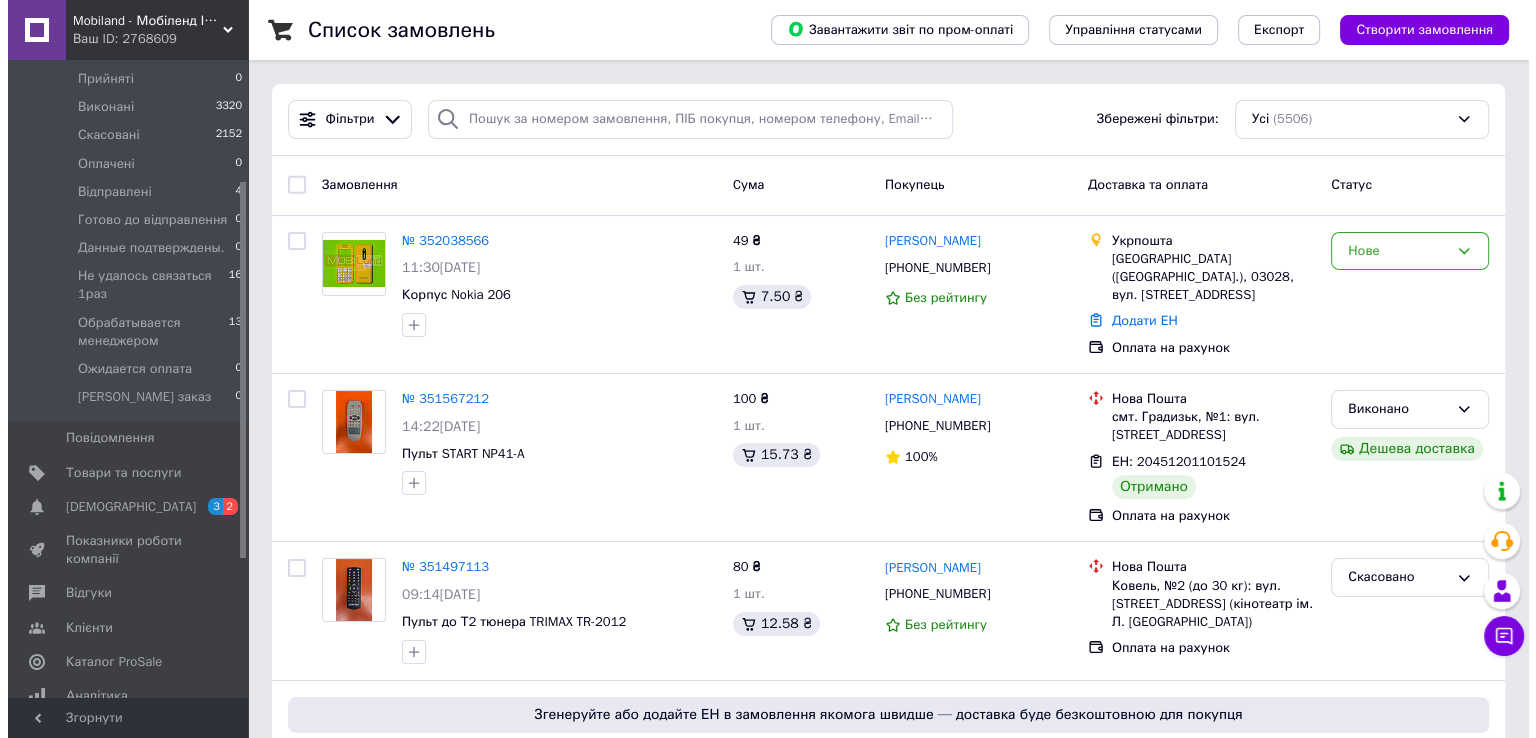 scroll, scrollTop: 204, scrollLeft: 0, axis: vertical 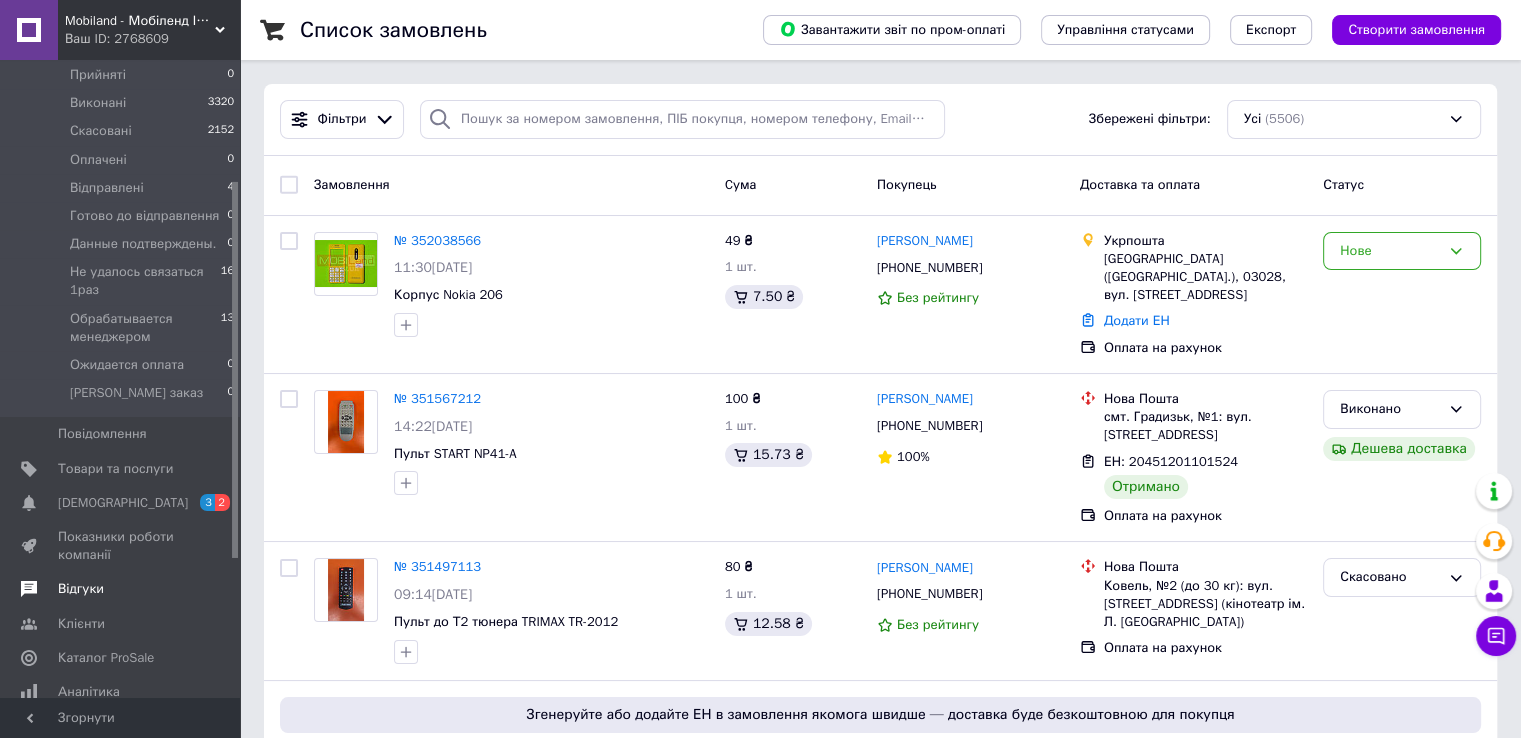 click on "Відгуки" at bounding box center (81, 589) 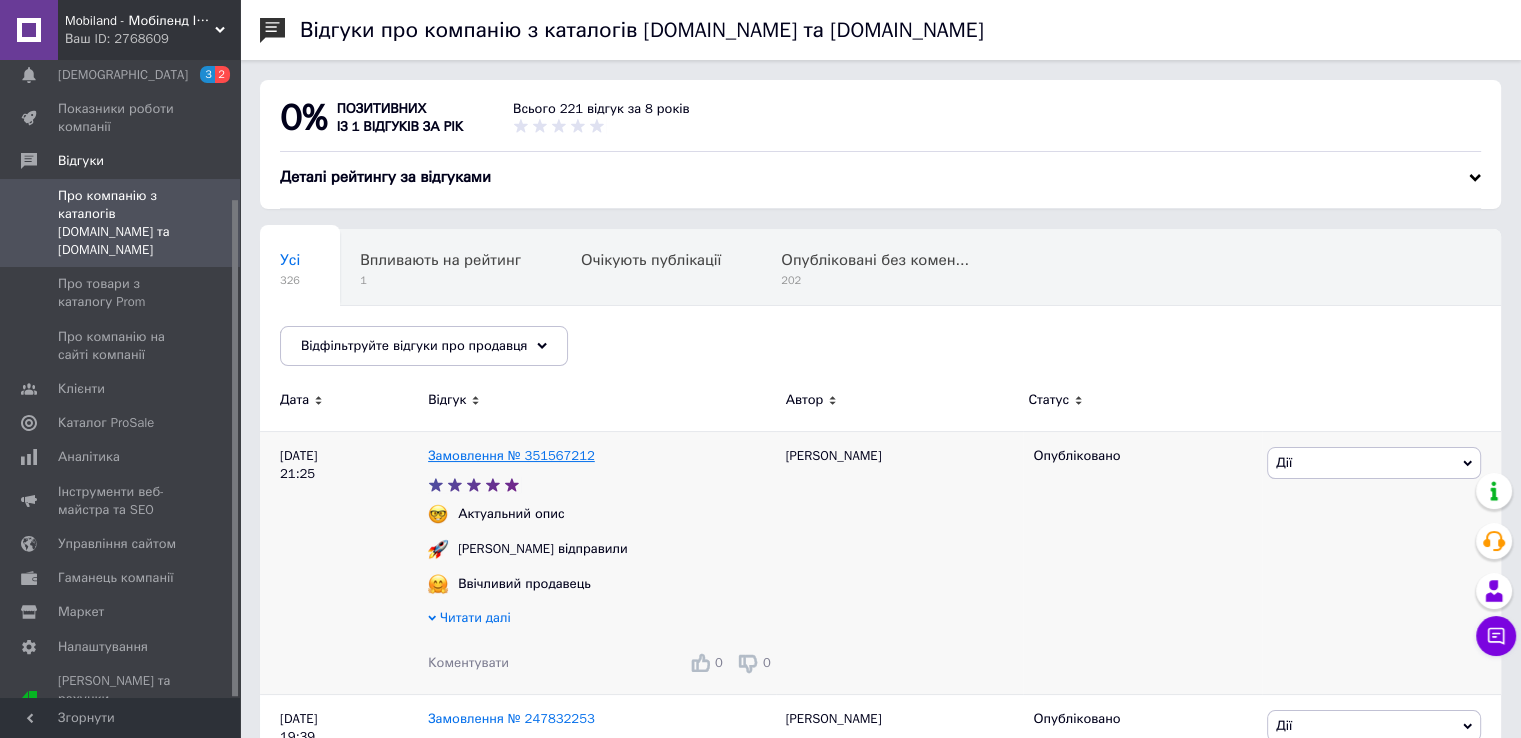 click on "Замовлення № 351567212" at bounding box center [511, 455] 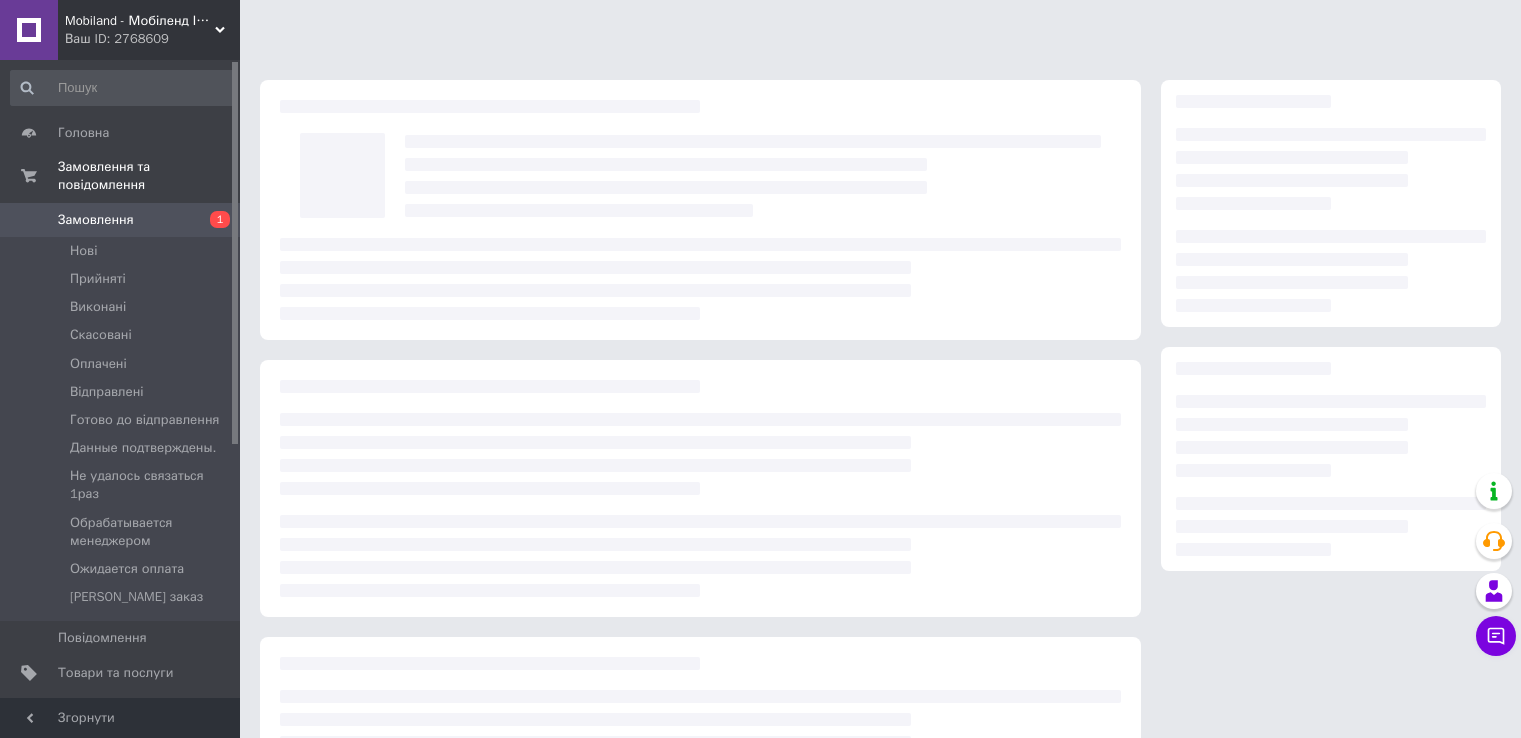 scroll, scrollTop: 0, scrollLeft: 0, axis: both 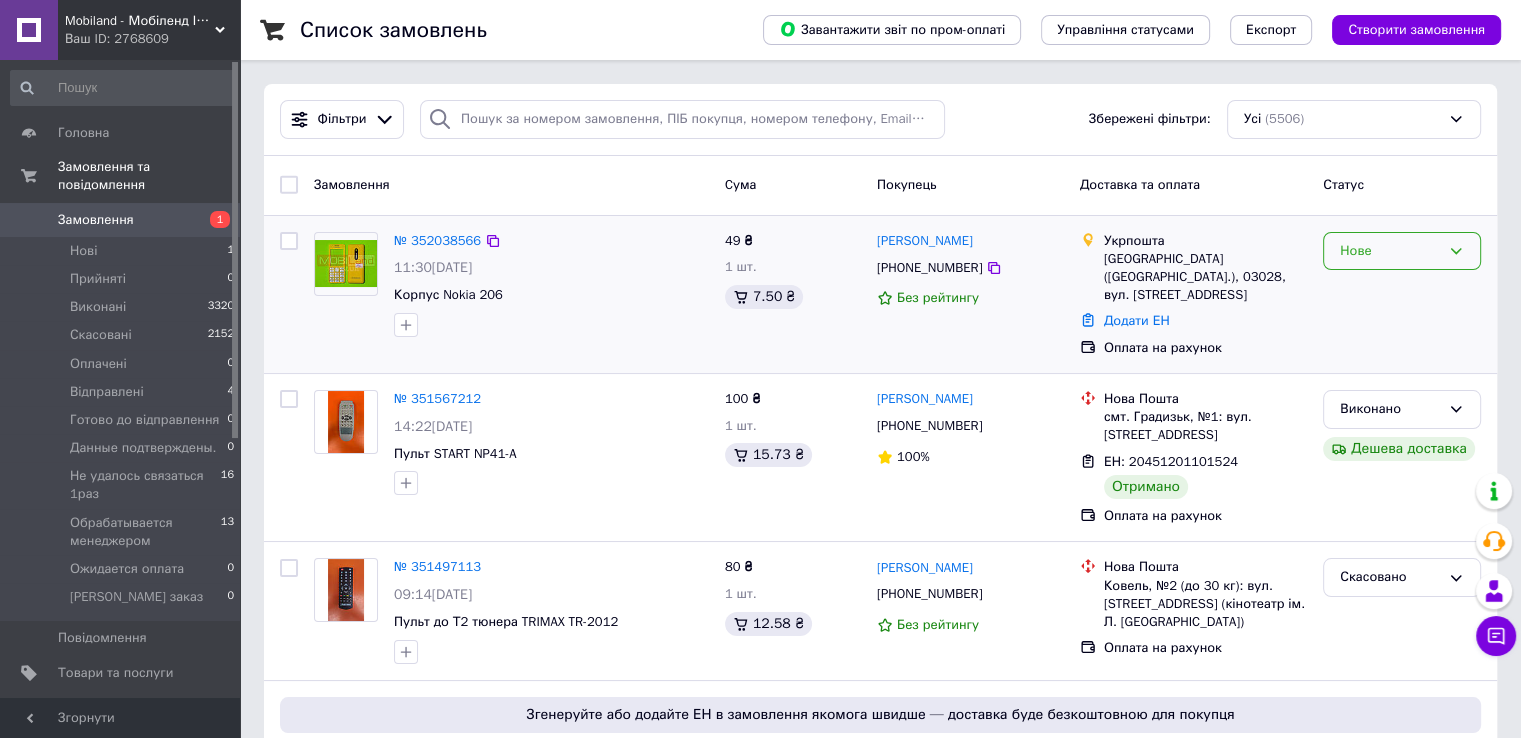 click on "Нове" at bounding box center (1402, 251) 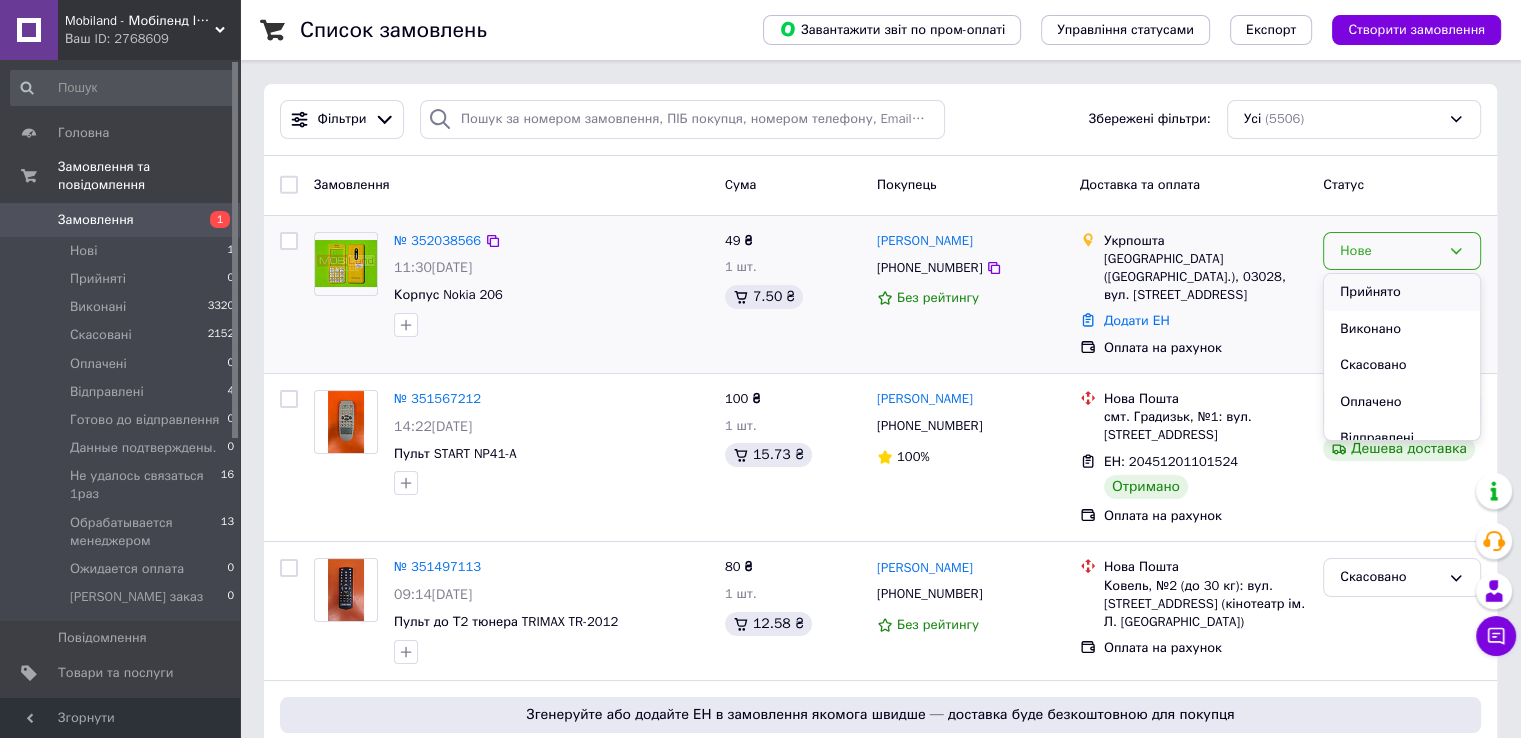 click on "Прийнято" at bounding box center (1402, 292) 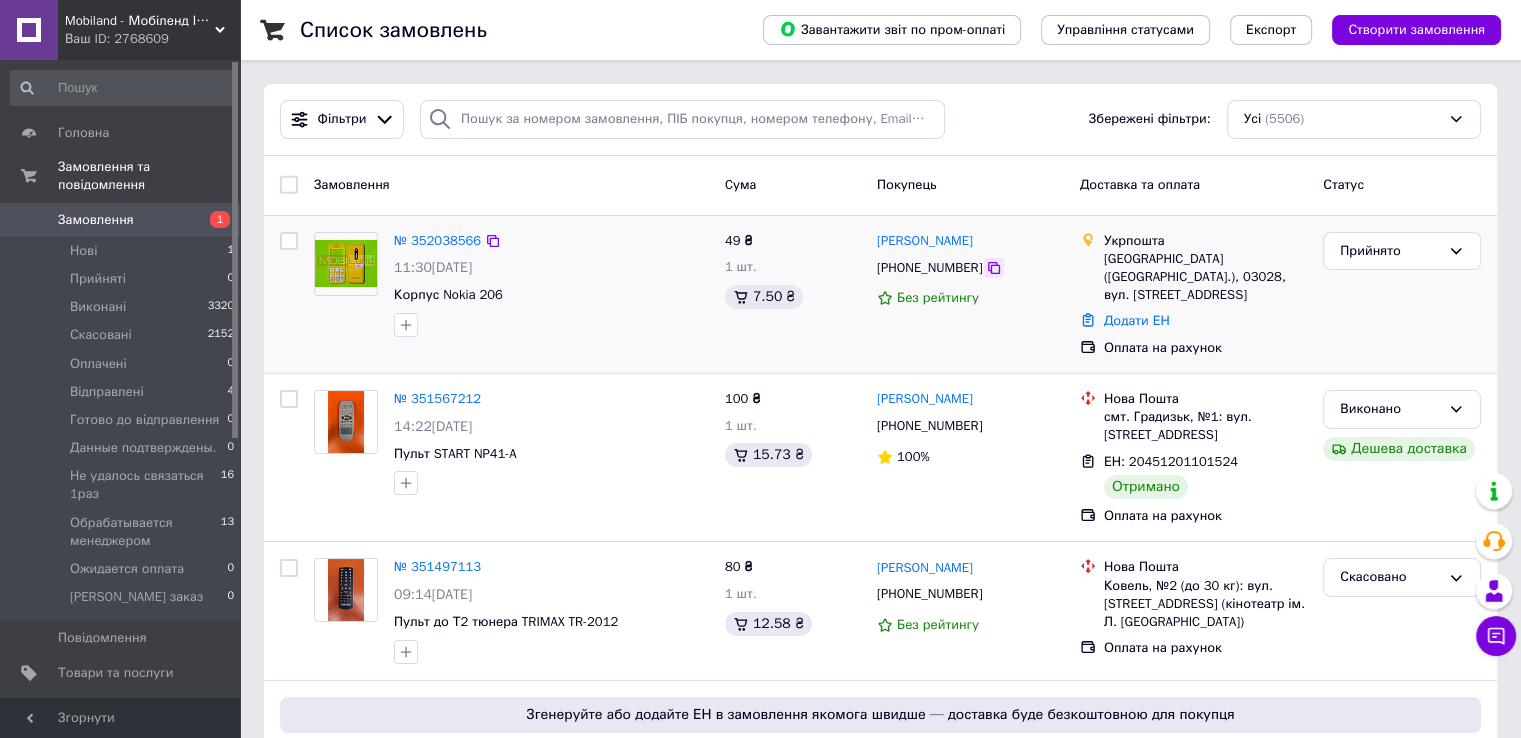 click 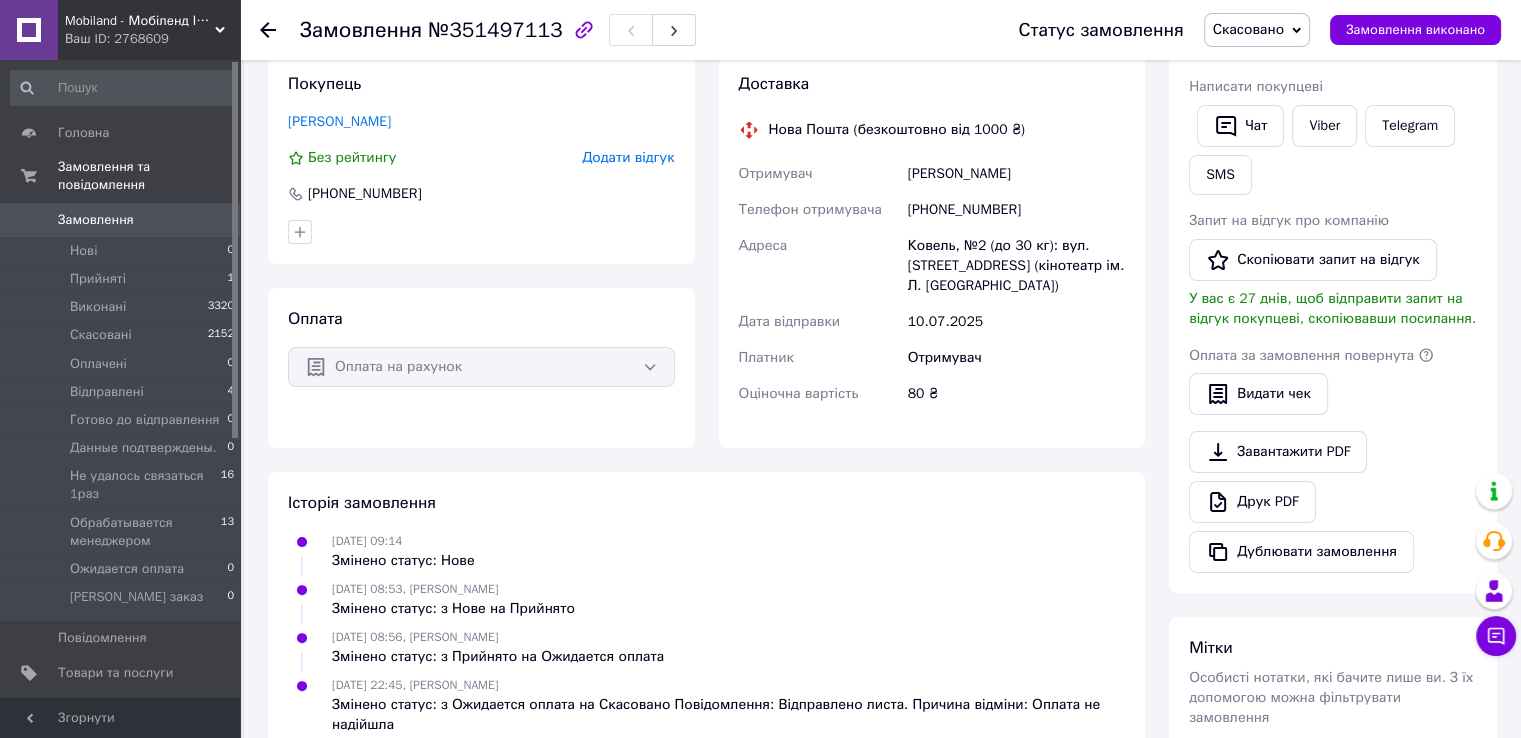 scroll, scrollTop: 400, scrollLeft: 0, axis: vertical 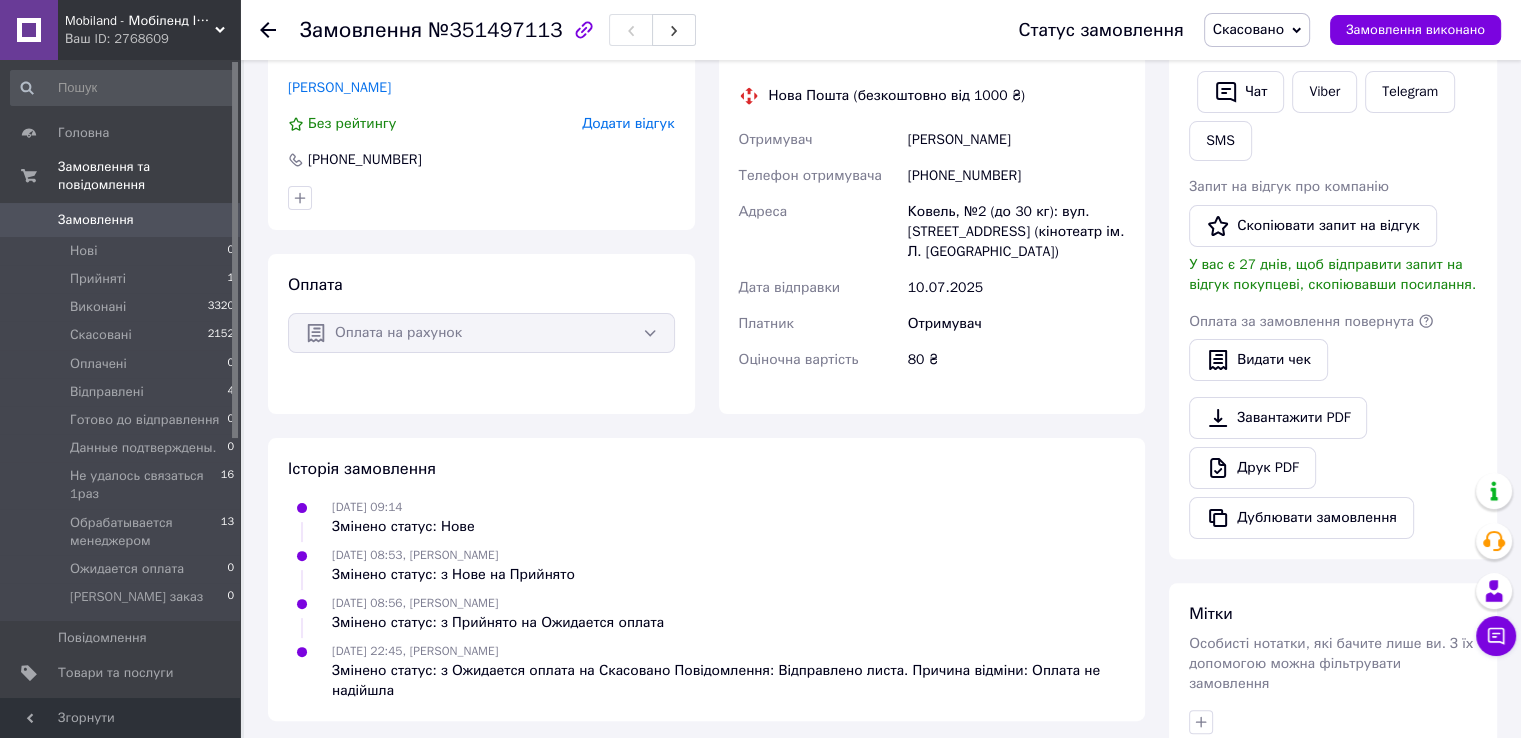 click on "Оплата на рахунок" at bounding box center [481, 333] 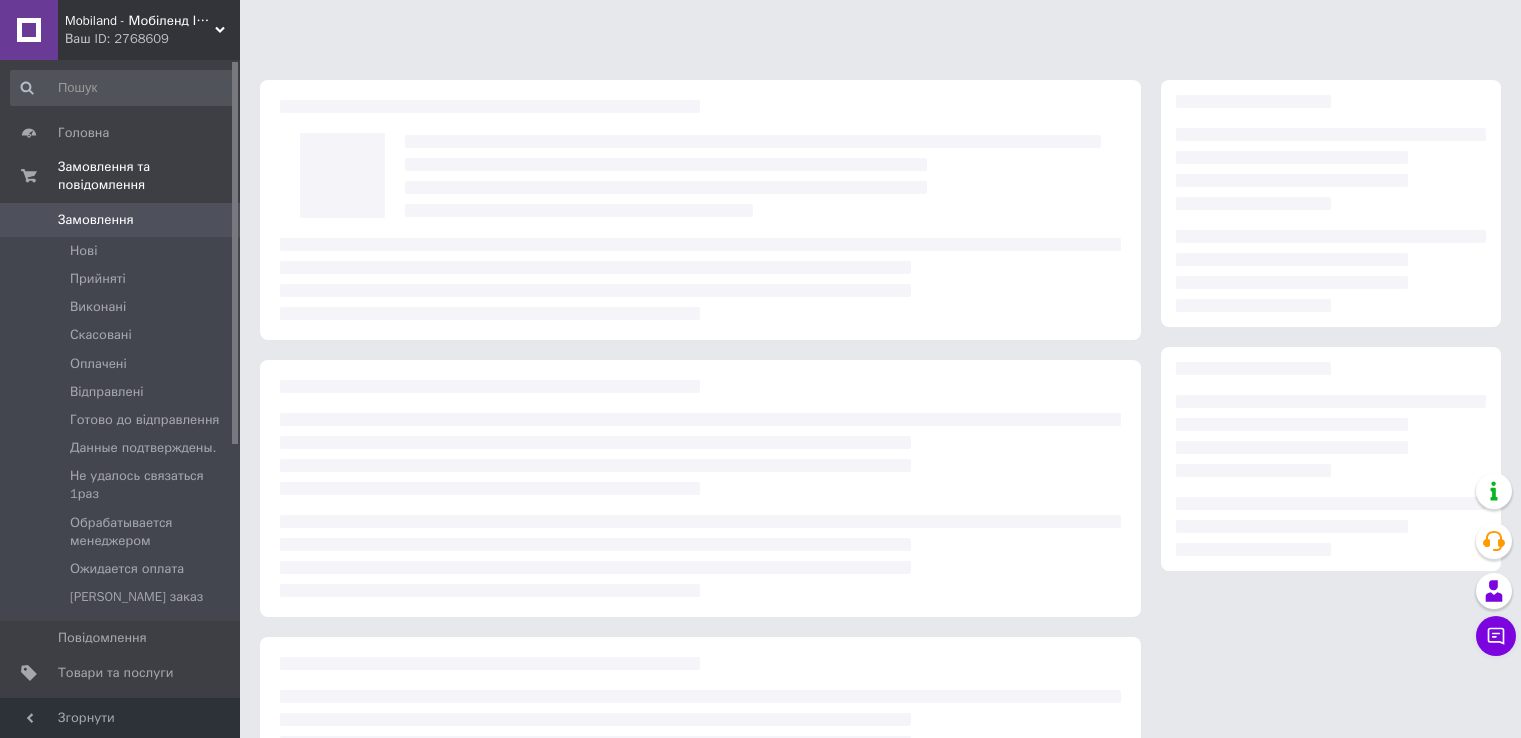 scroll, scrollTop: 0, scrollLeft: 0, axis: both 